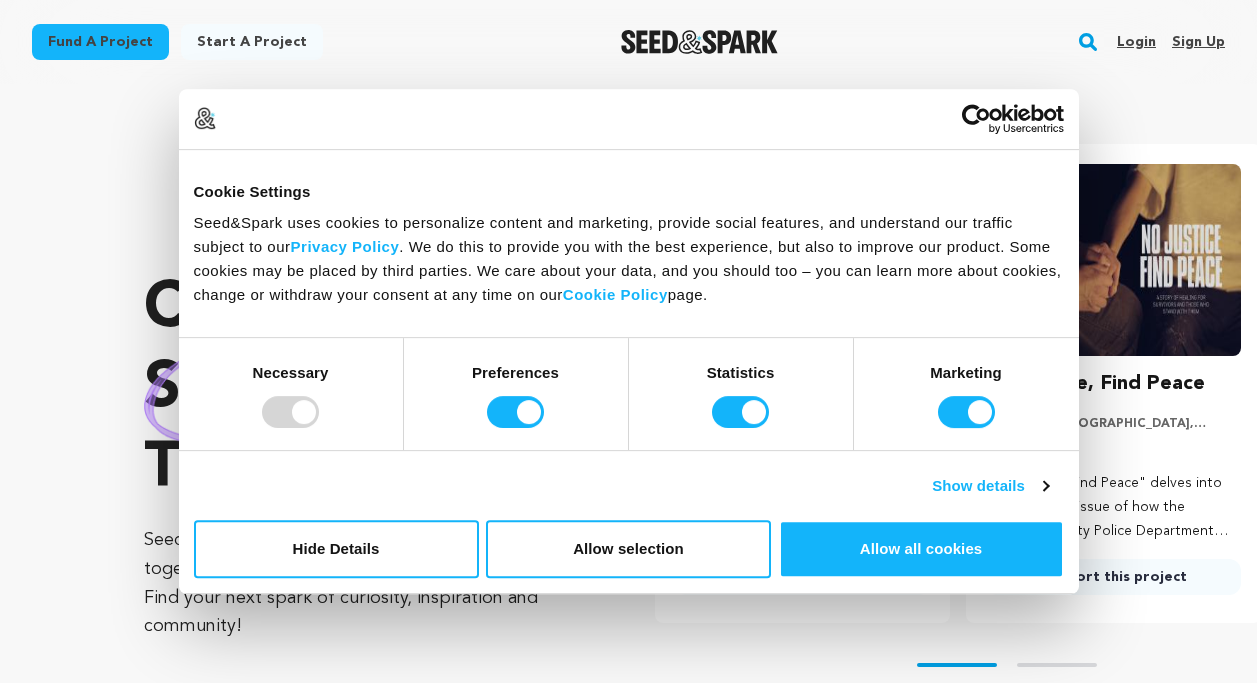 scroll, scrollTop: 0, scrollLeft: 0, axis: both 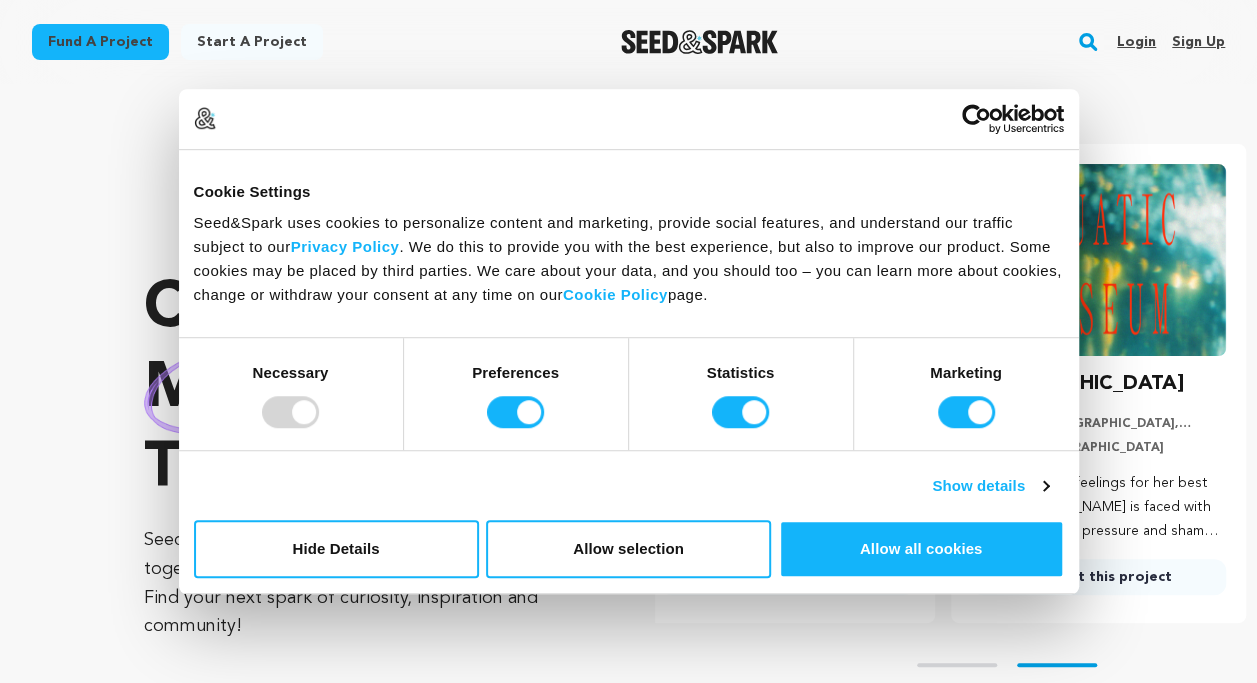click on "Allow all cookies" at bounding box center (921, 549) 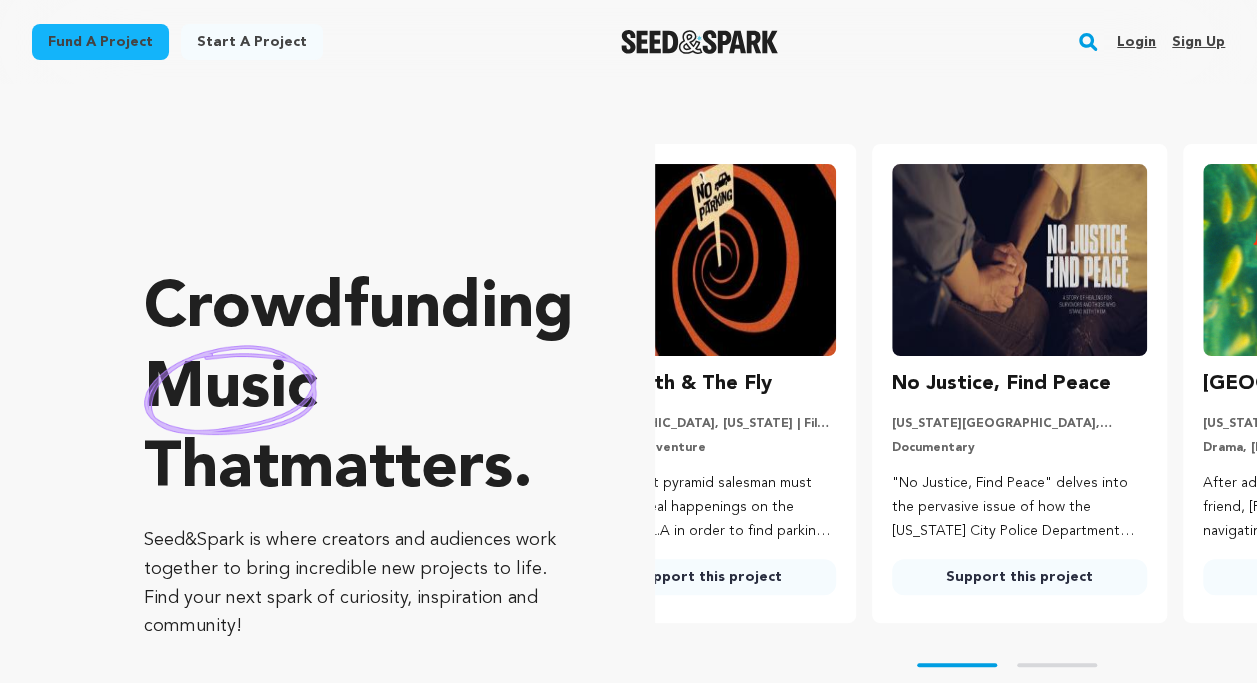 scroll, scrollTop: 0, scrollLeft: 0, axis: both 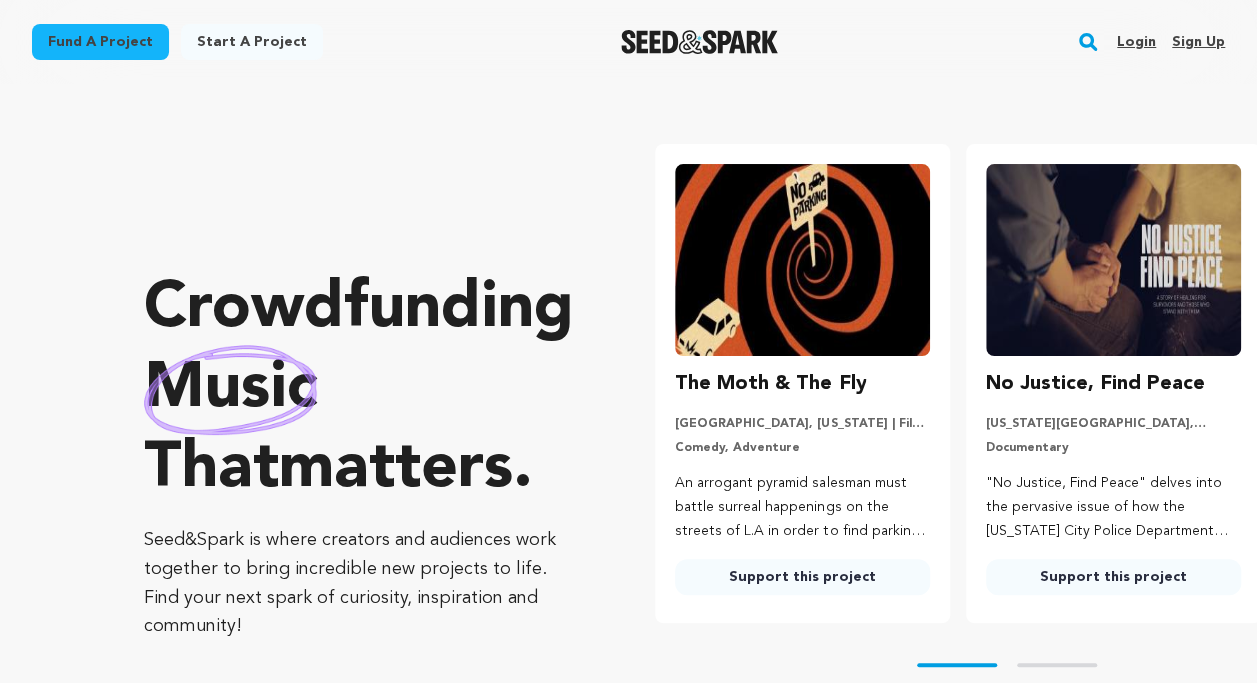 click on "Sign up" at bounding box center (1198, 42) 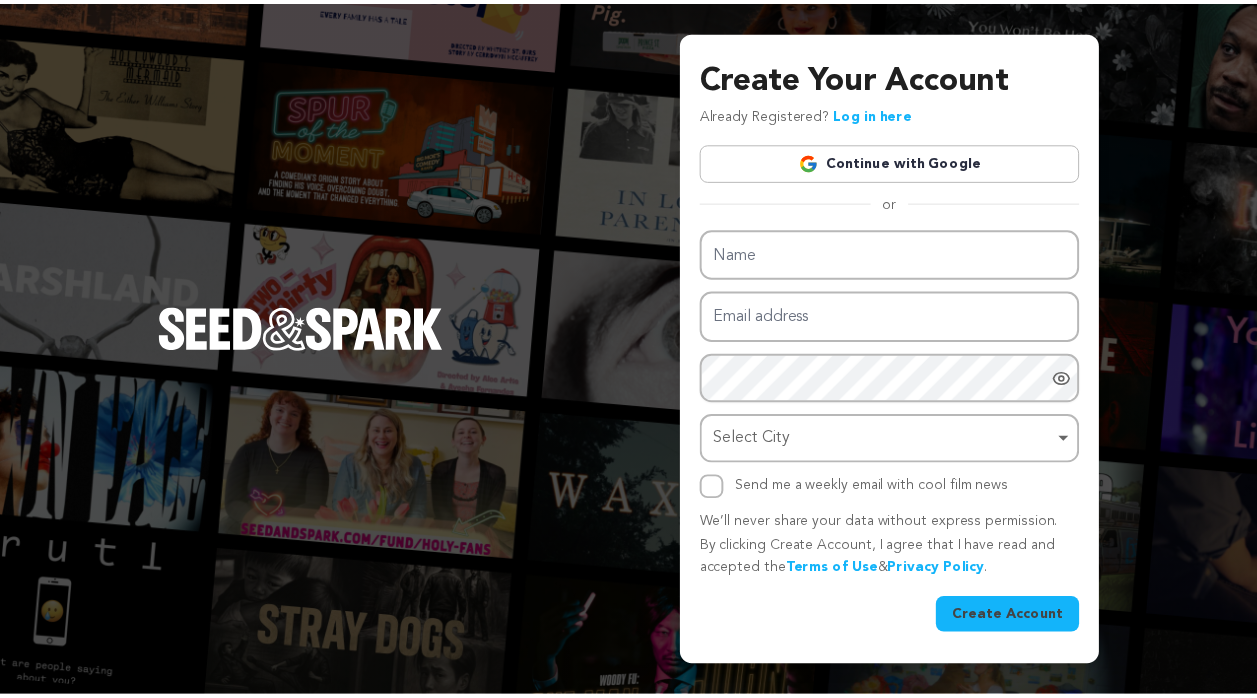 scroll, scrollTop: 0, scrollLeft: 0, axis: both 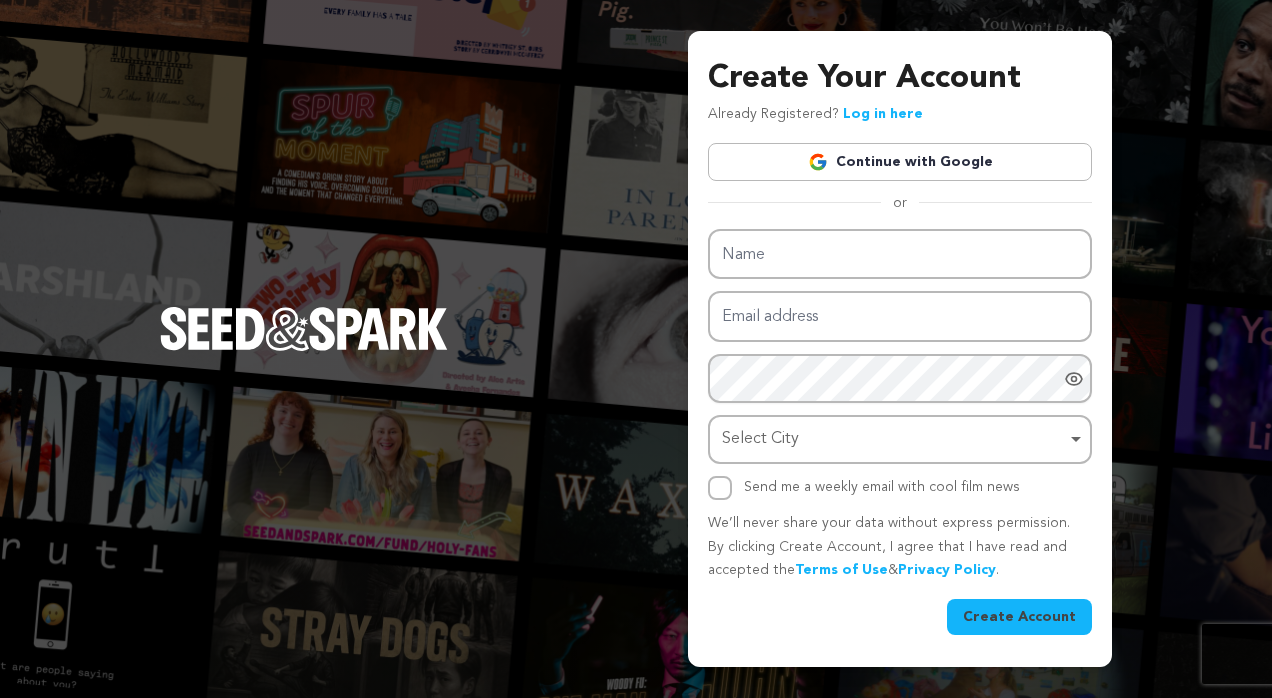 click on "Name" at bounding box center [900, 254] 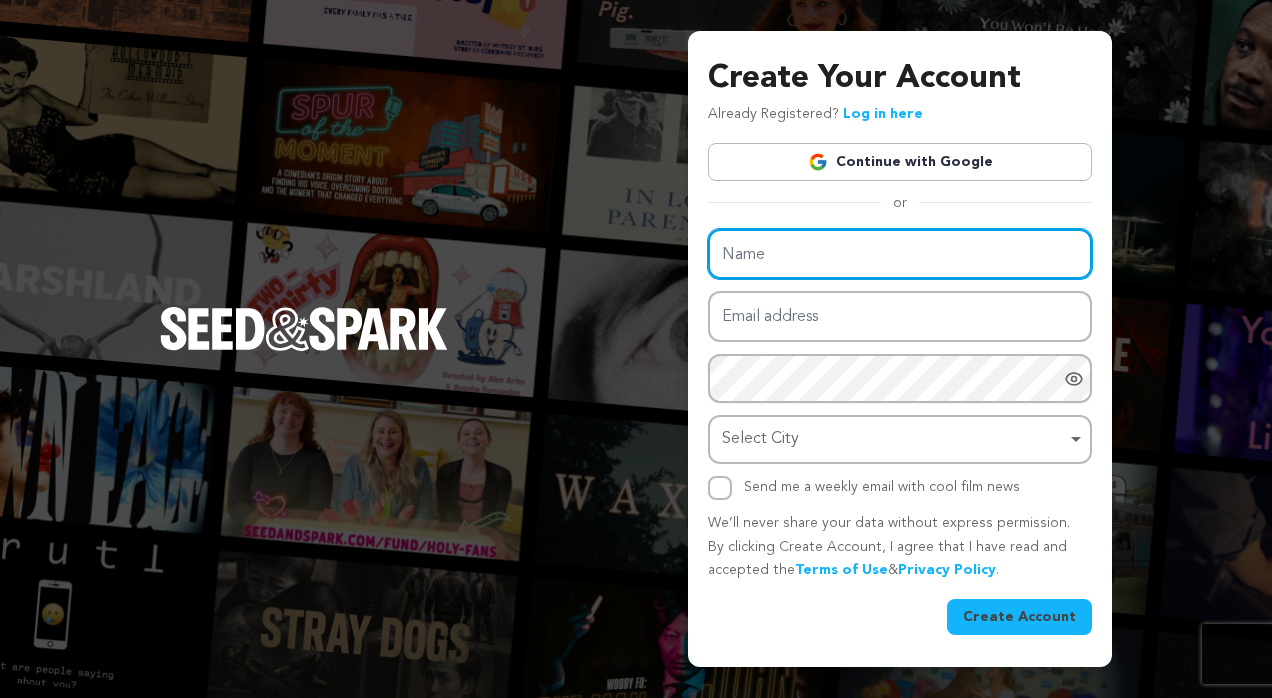 type on "Christin Gossett" 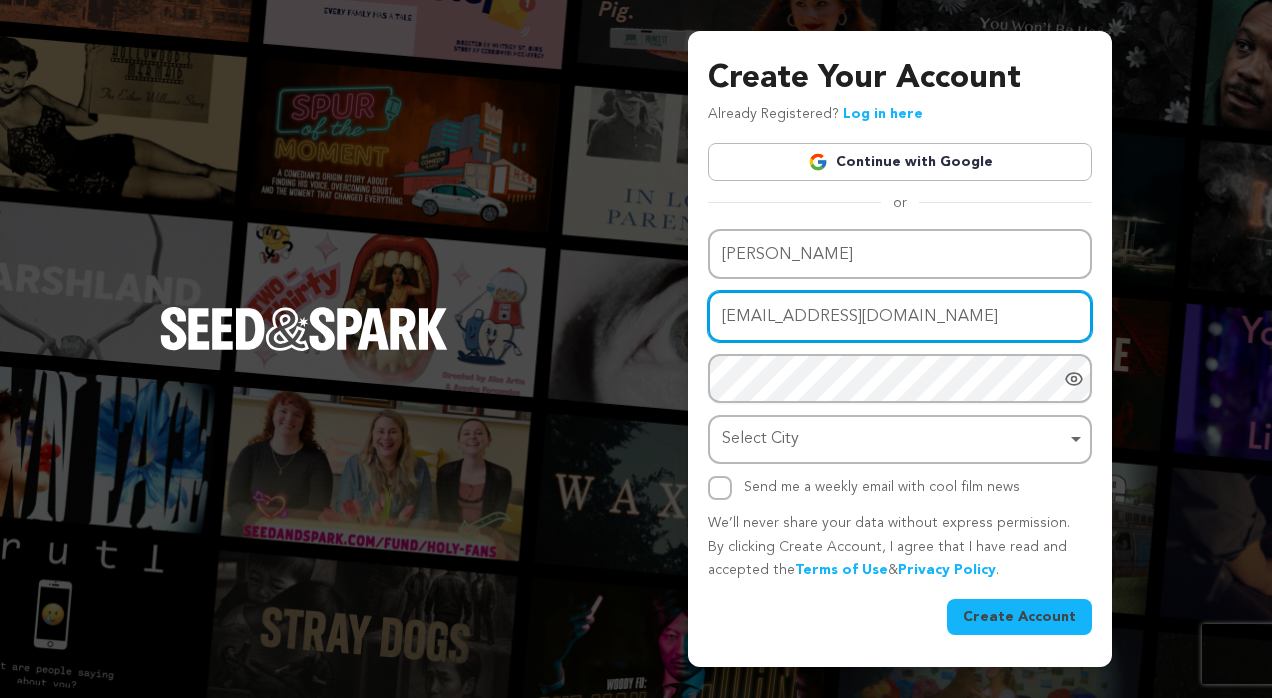 click on "[EMAIL_ADDRESS][DOMAIN_NAME]" at bounding box center (900, 316) 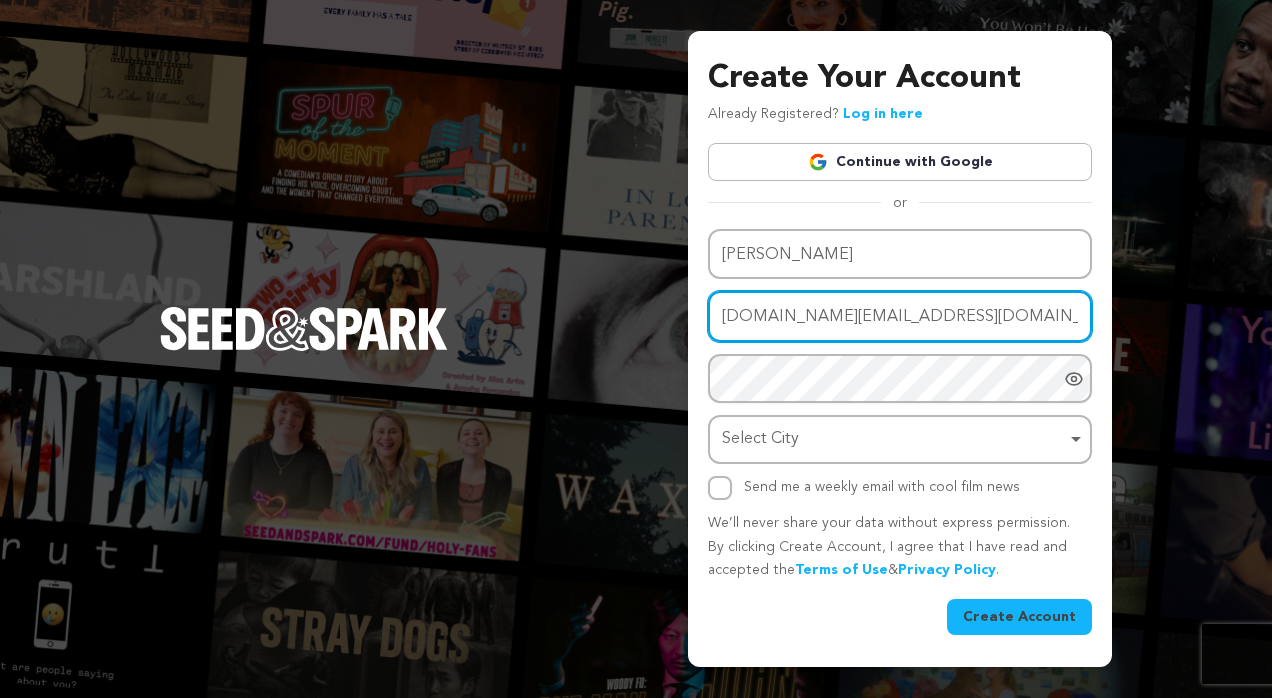 type on "[DOMAIN_NAME][EMAIL_ADDRESS][DOMAIN_NAME]" 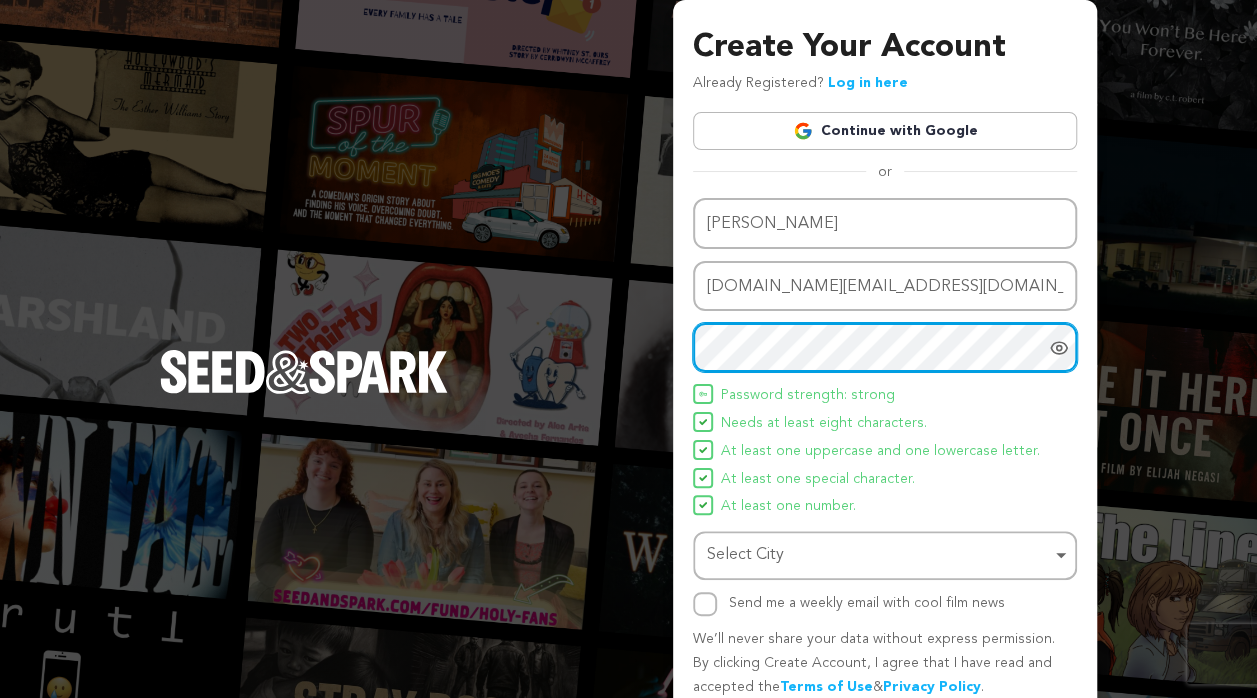 click on "Select City Remove item" at bounding box center (879, 555) 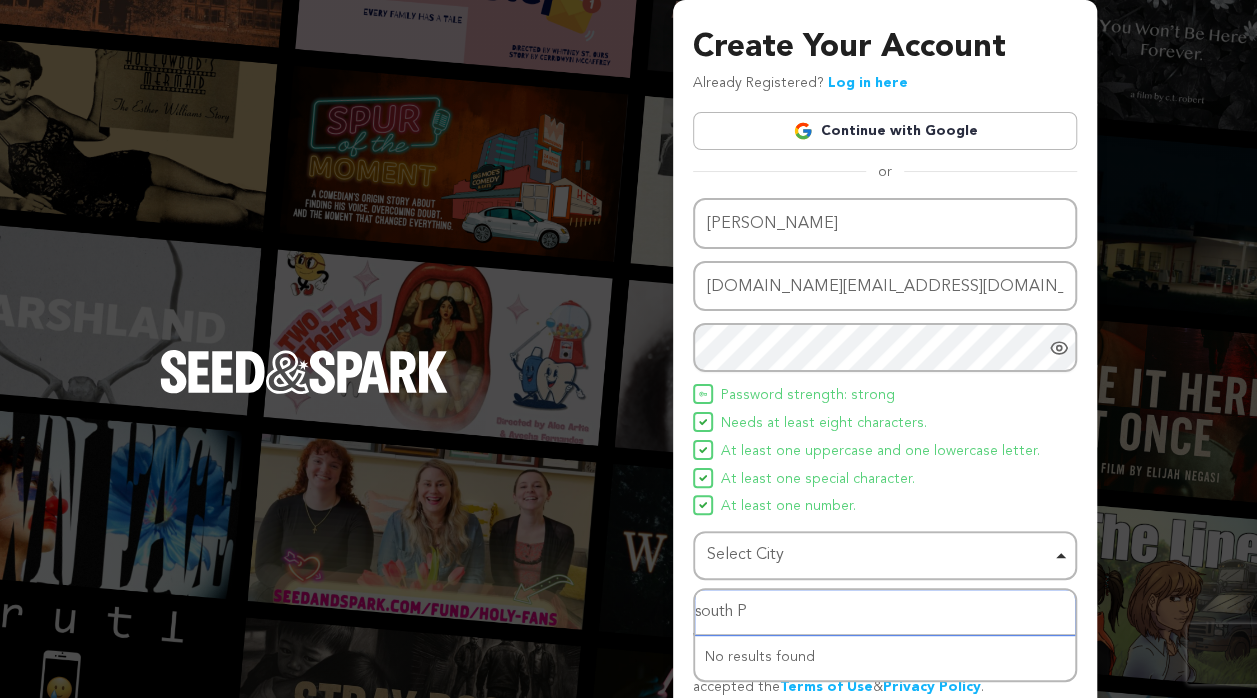 type on "south" 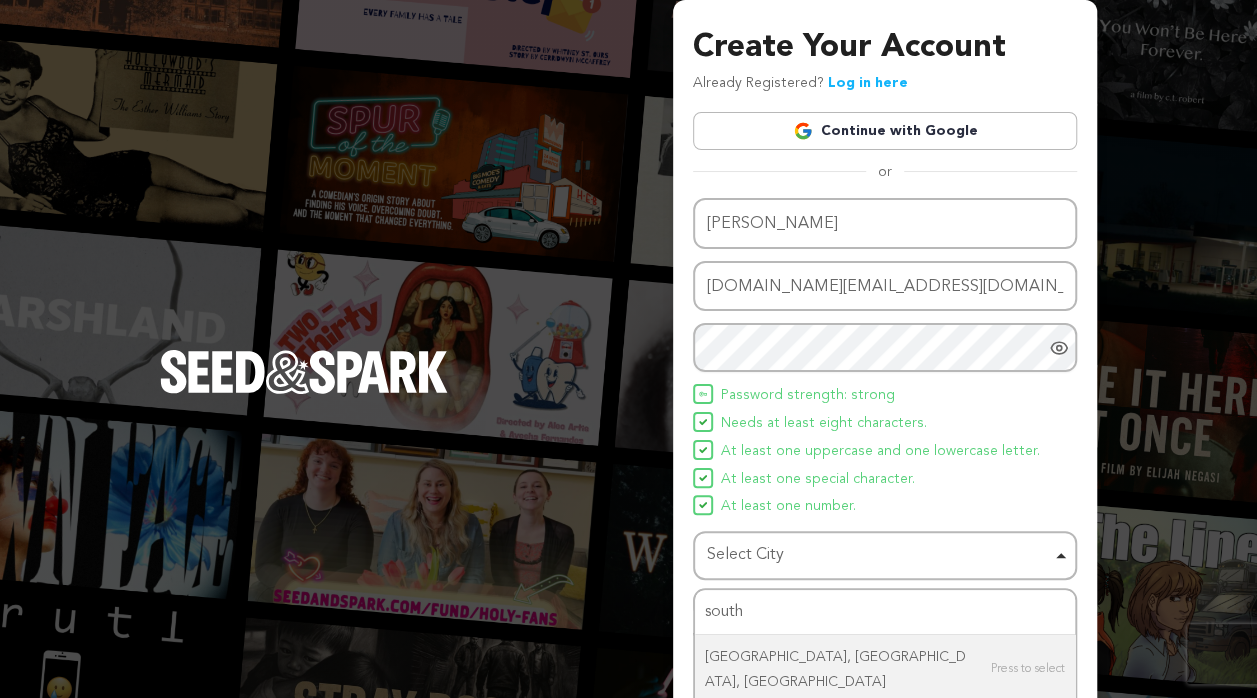 type 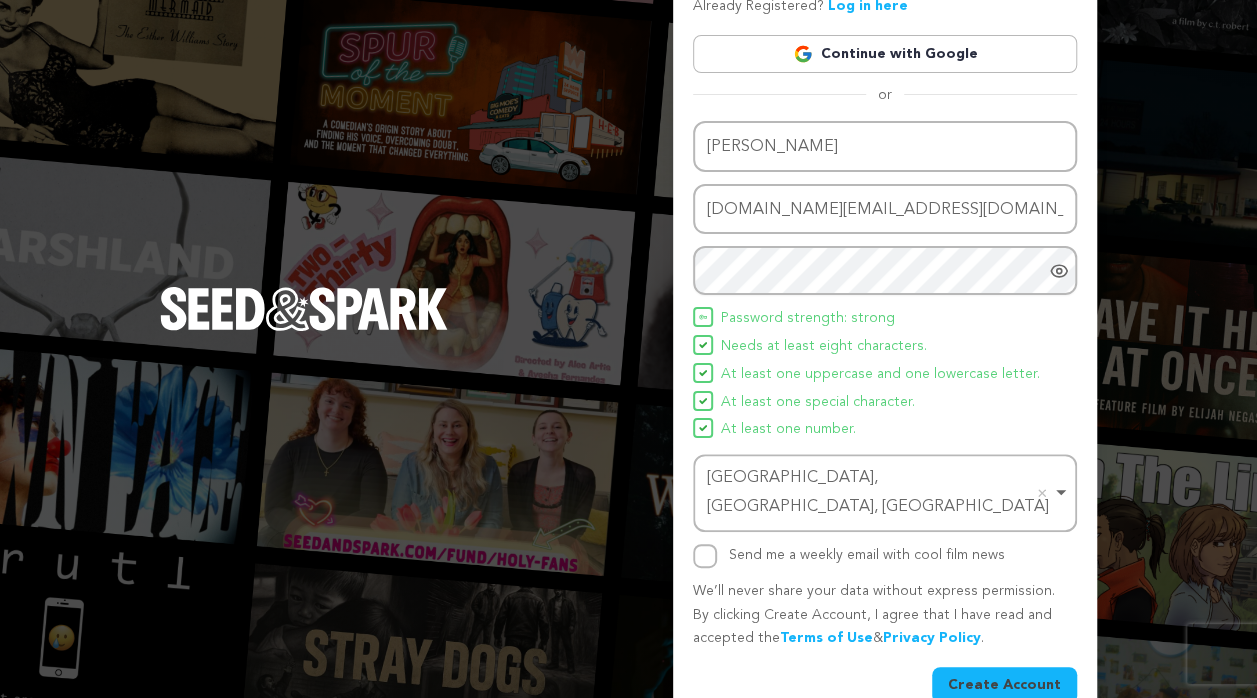 scroll, scrollTop: 86, scrollLeft: 0, axis: vertical 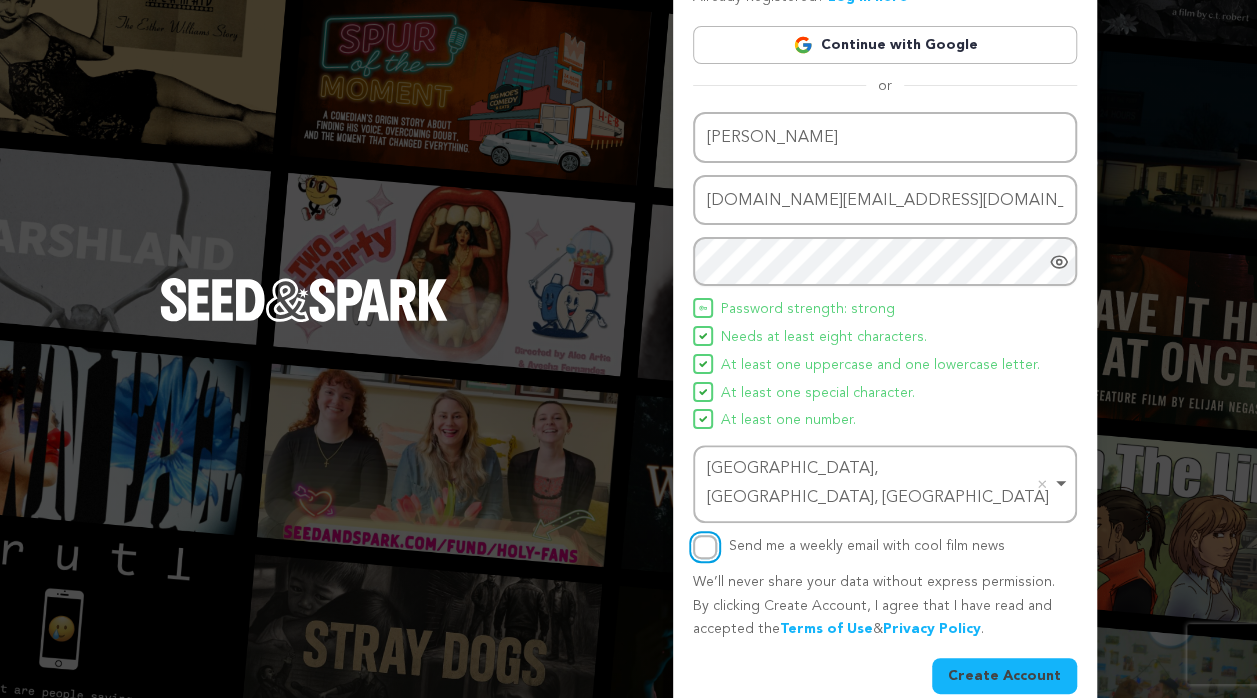 click on "Send me a weekly email with cool film news" at bounding box center (705, 547) 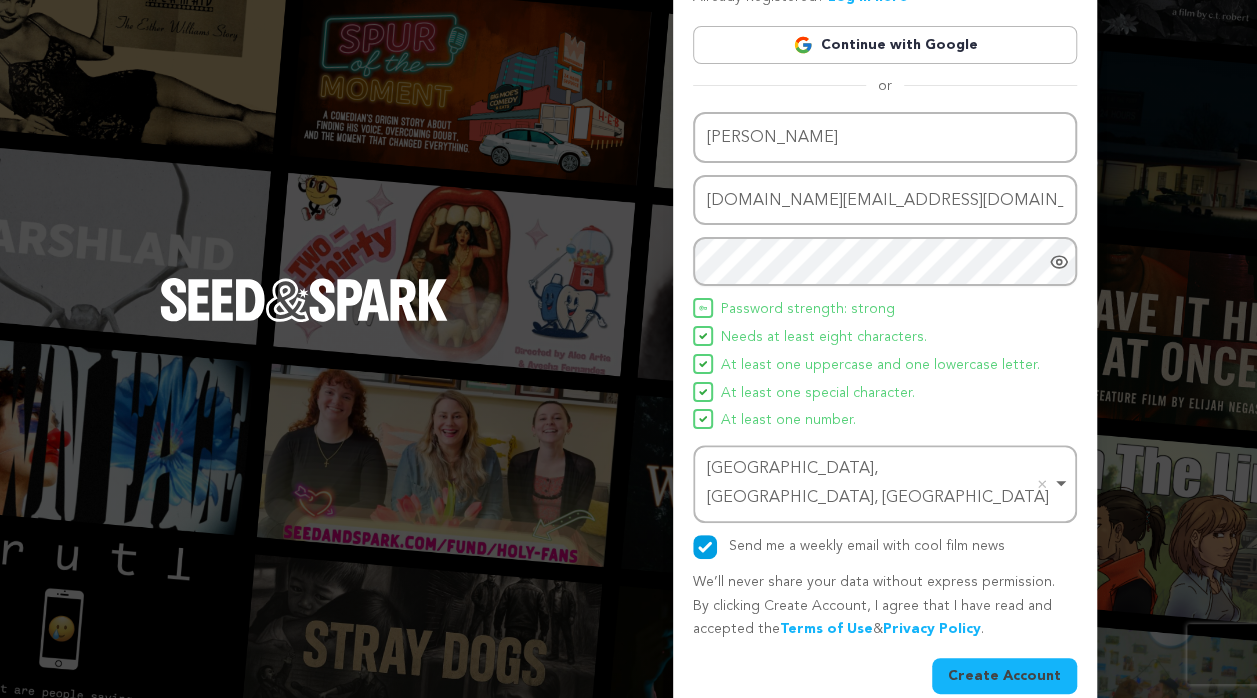 click on "Create Account" at bounding box center (1004, 676) 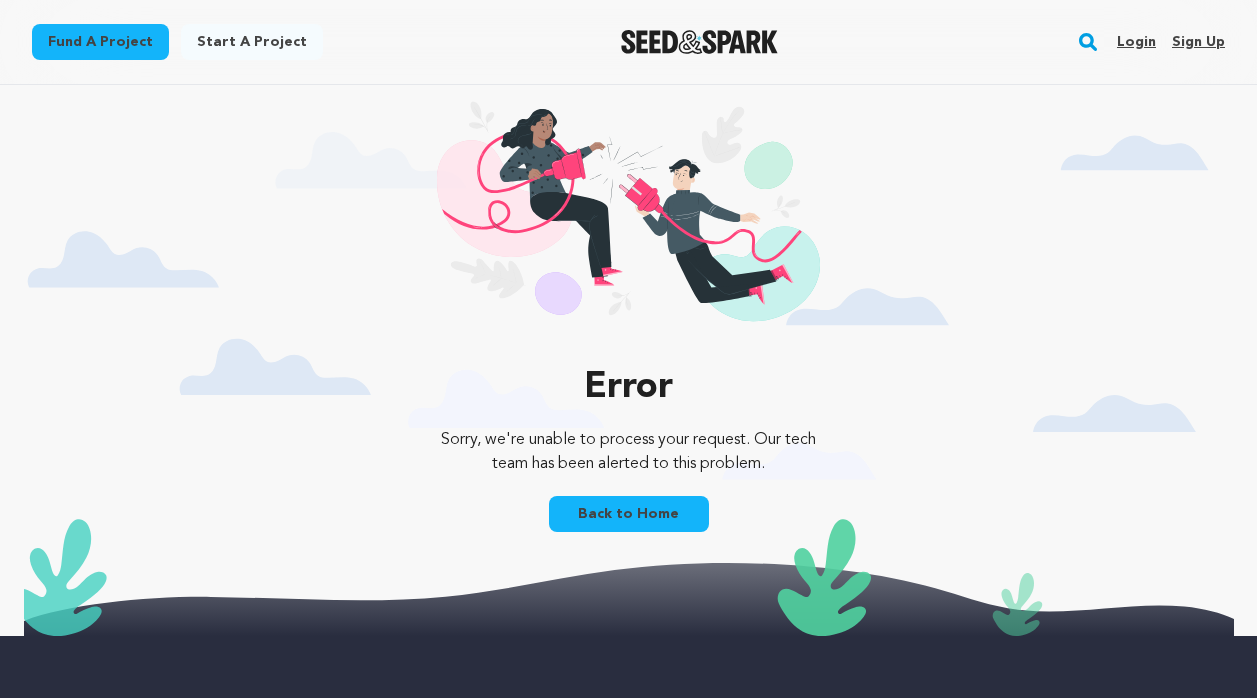 scroll, scrollTop: 0, scrollLeft: 0, axis: both 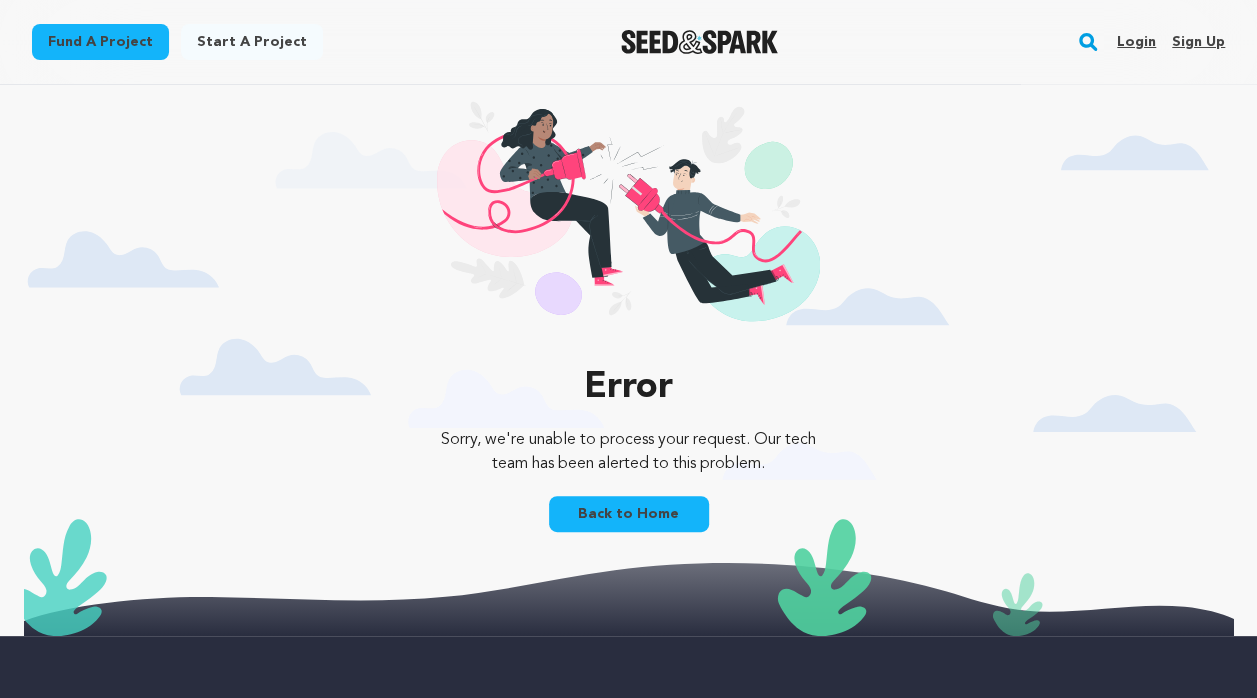 click on "Back to Home" at bounding box center (629, 514) 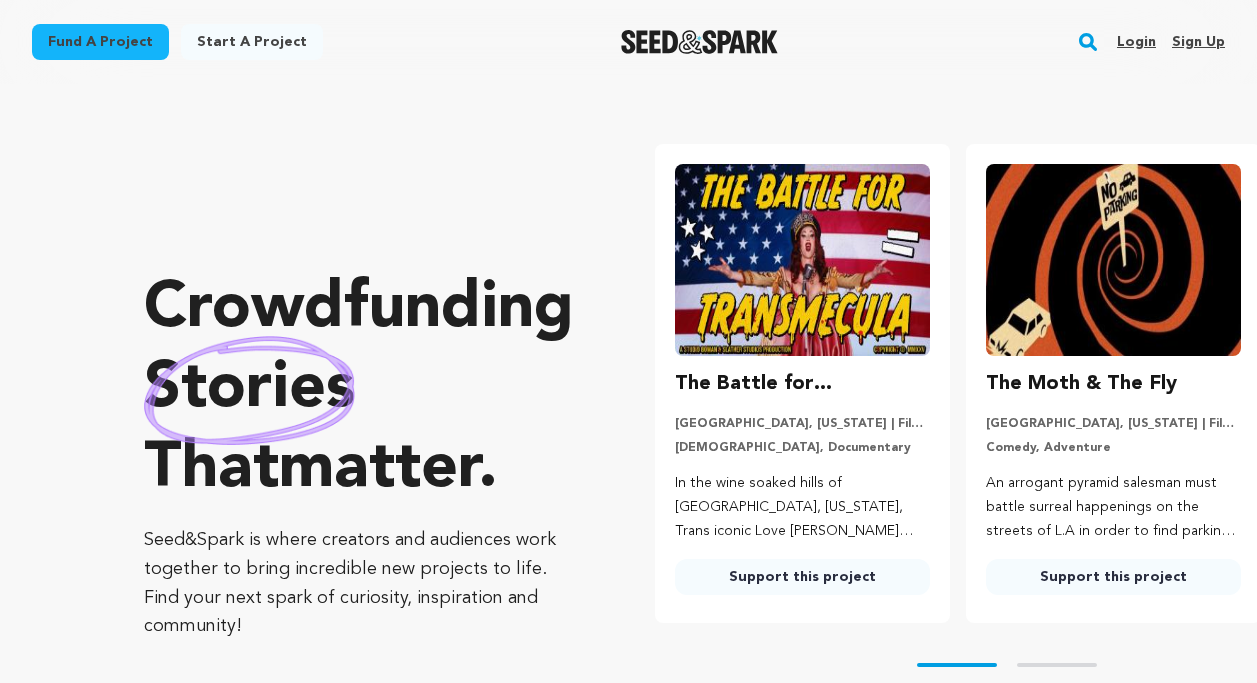 scroll, scrollTop: 0, scrollLeft: 0, axis: both 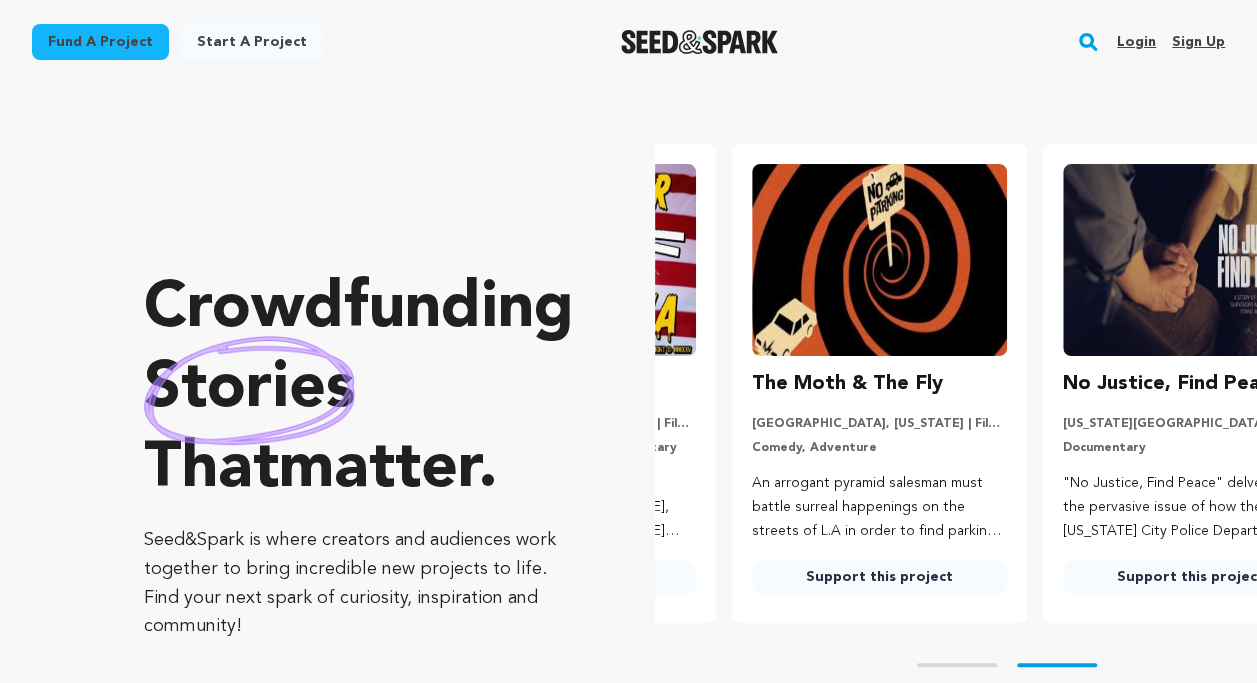 click on "Sign up" at bounding box center (1198, 42) 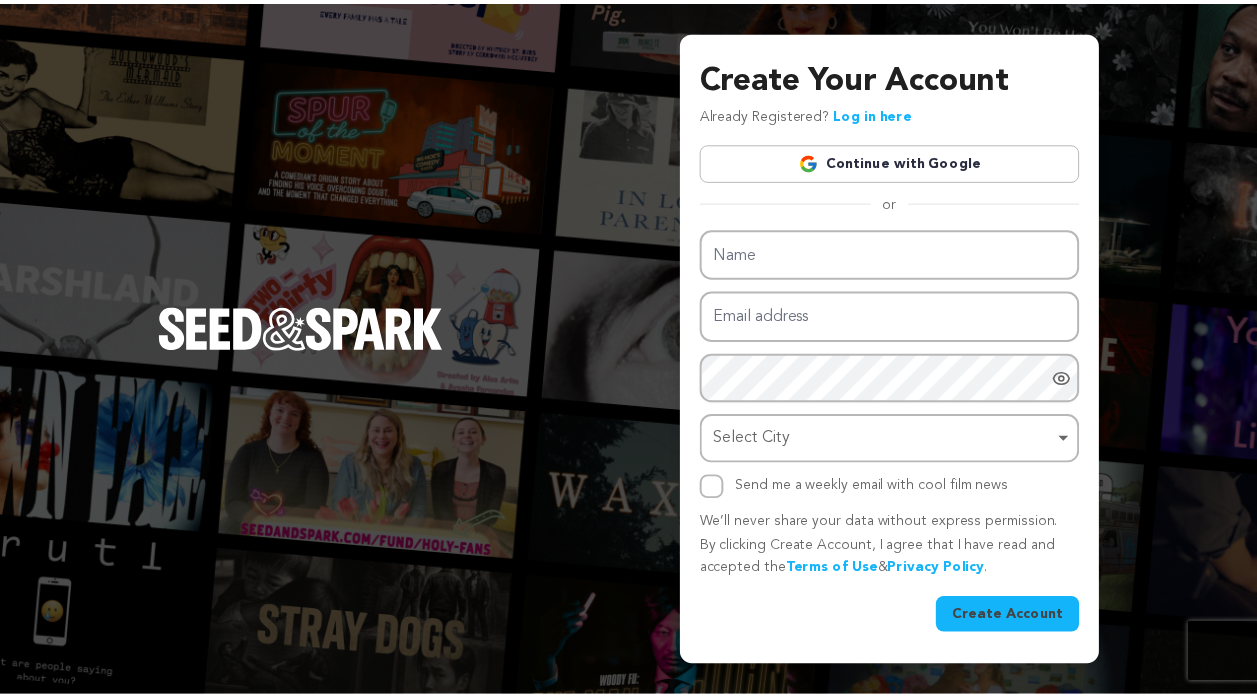 scroll, scrollTop: 0, scrollLeft: 0, axis: both 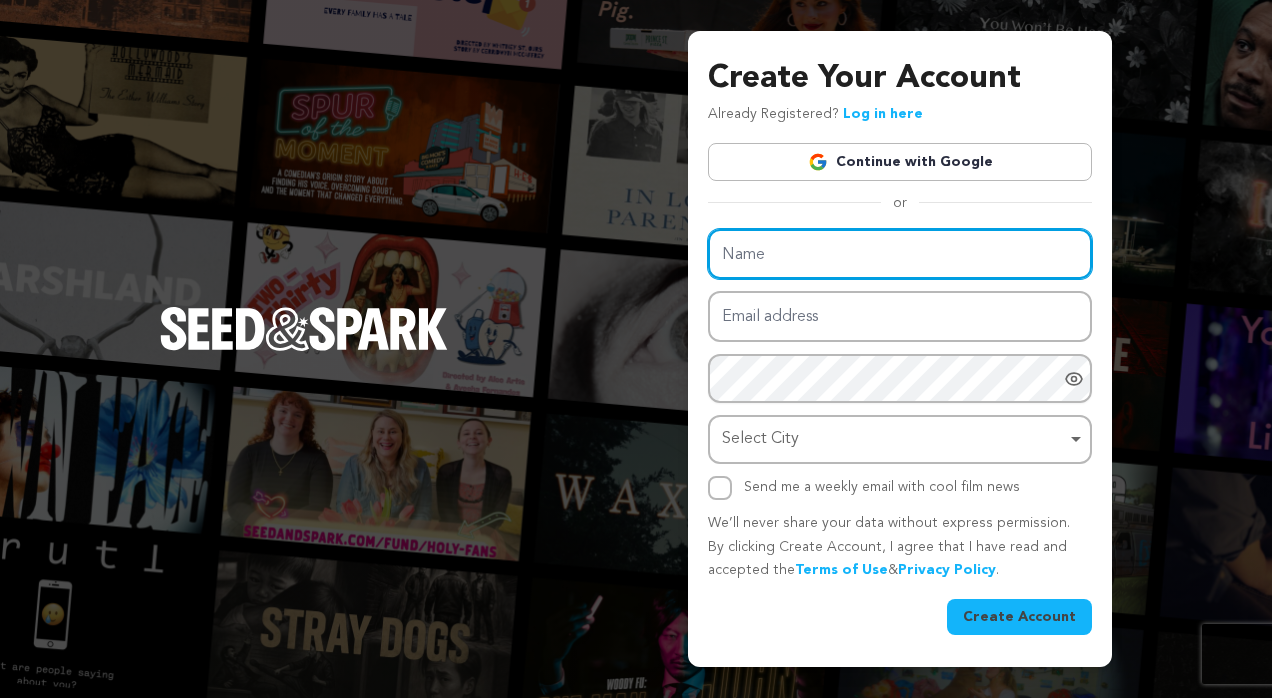 click on "Name" at bounding box center (900, 254) 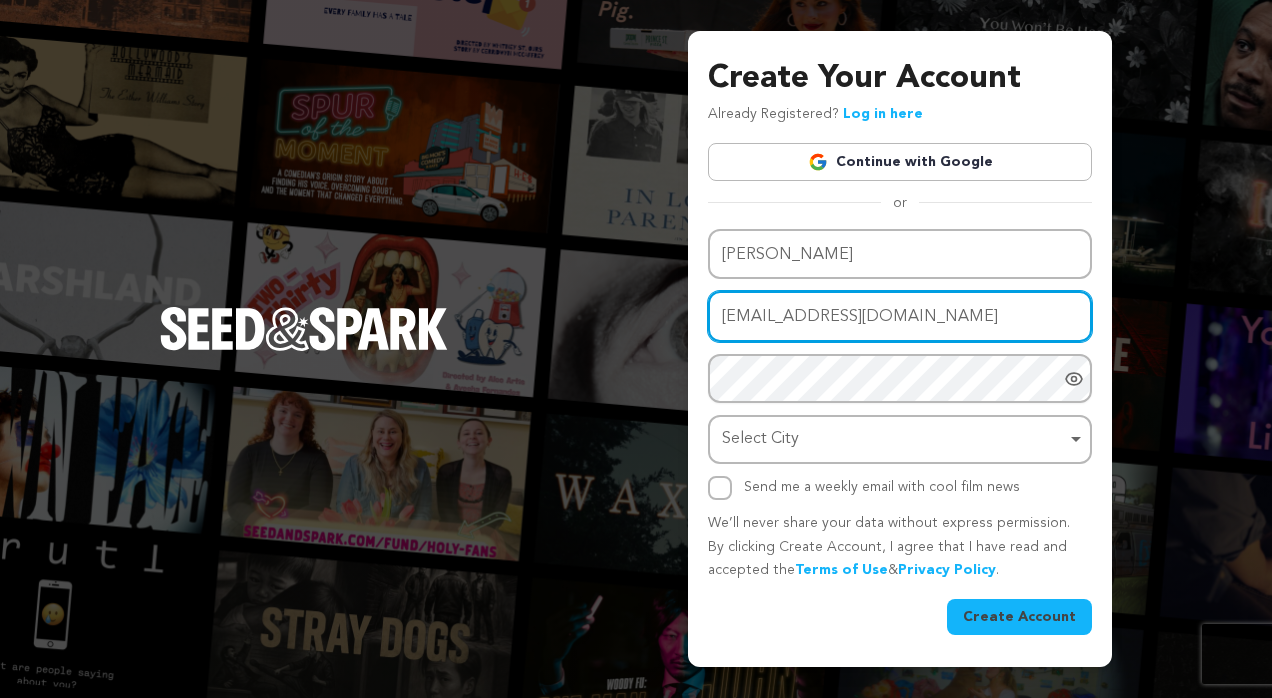 click on "[EMAIL_ADDRESS][DOMAIN_NAME]" at bounding box center [900, 316] 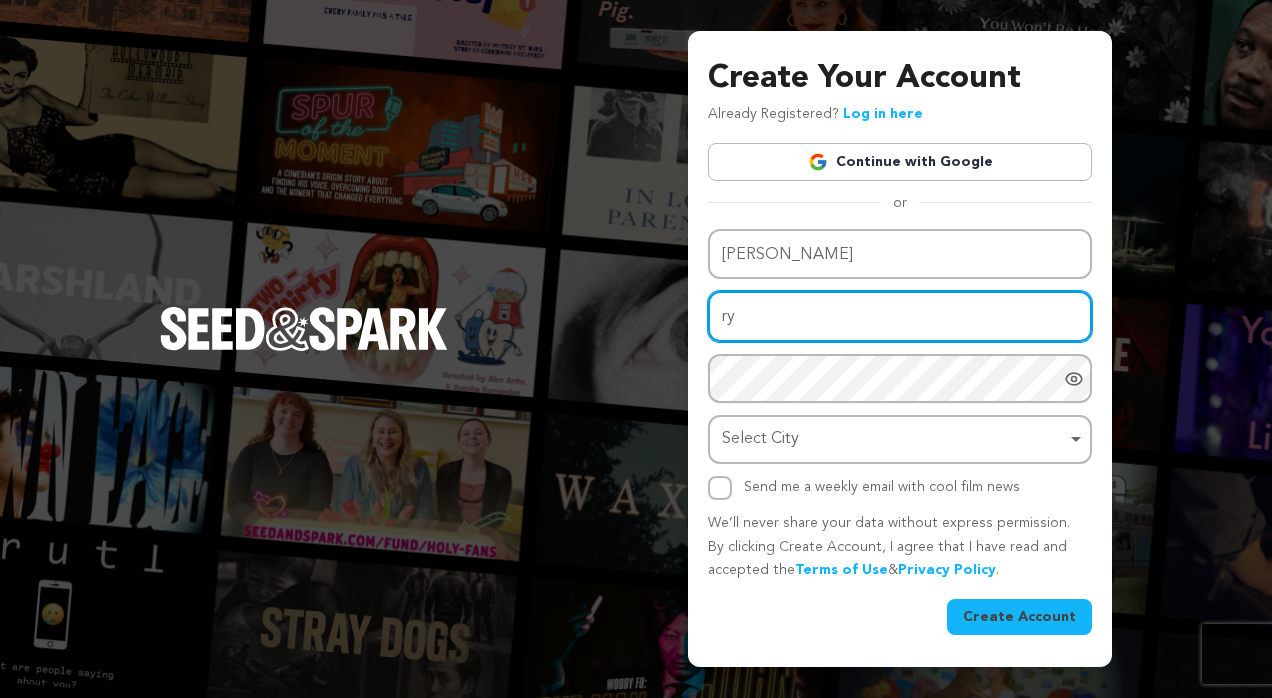 type on "r" 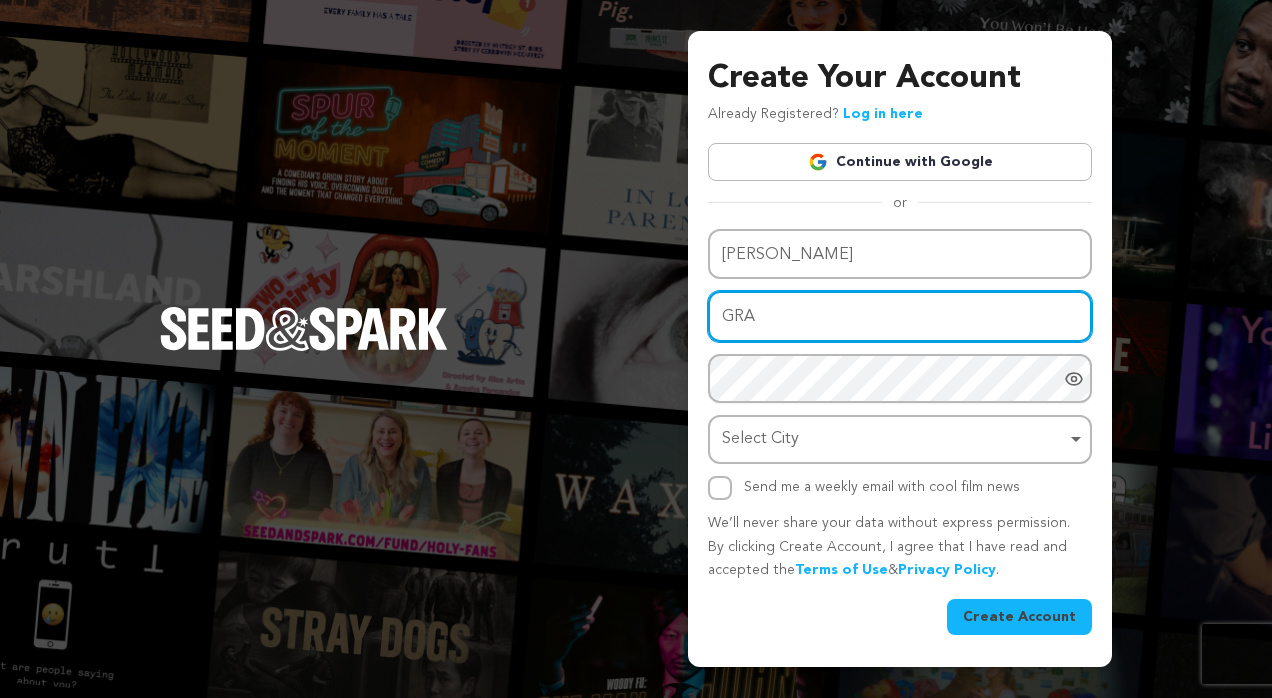 type on "[DOMAIN_NAME][EMAIL_ADDRESS][DOMAIN_NAME]" 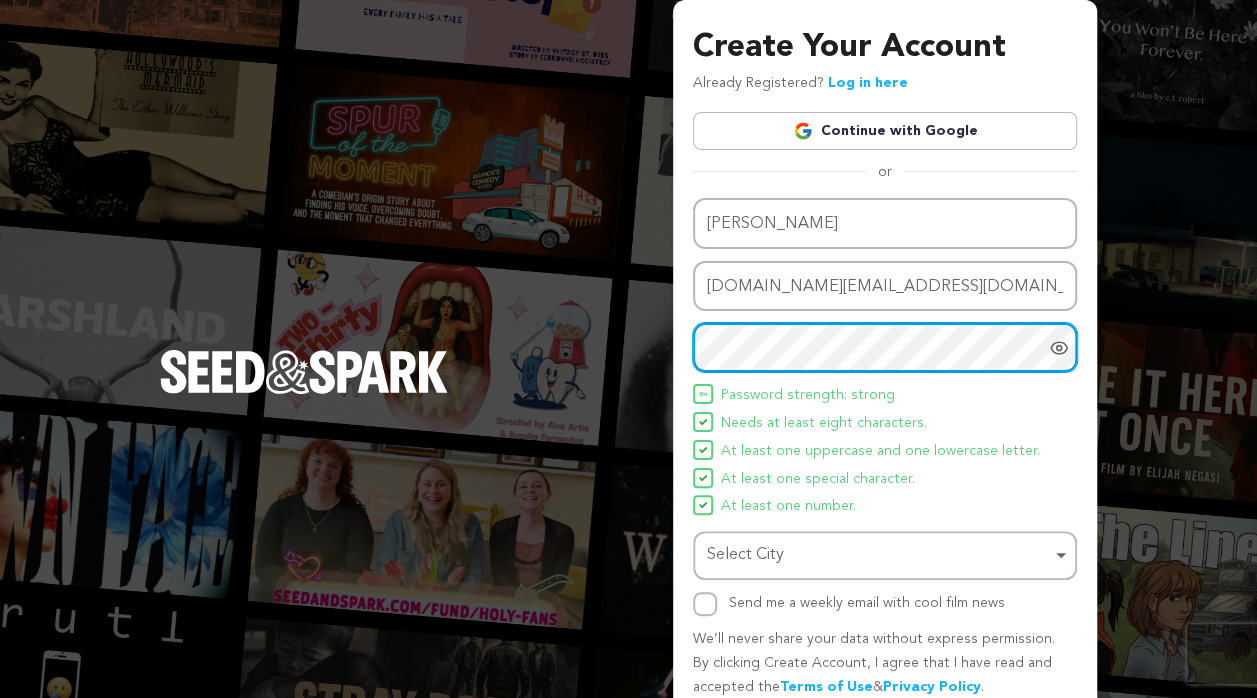click on "Select City Remove item" at bounding box center [879, 555] 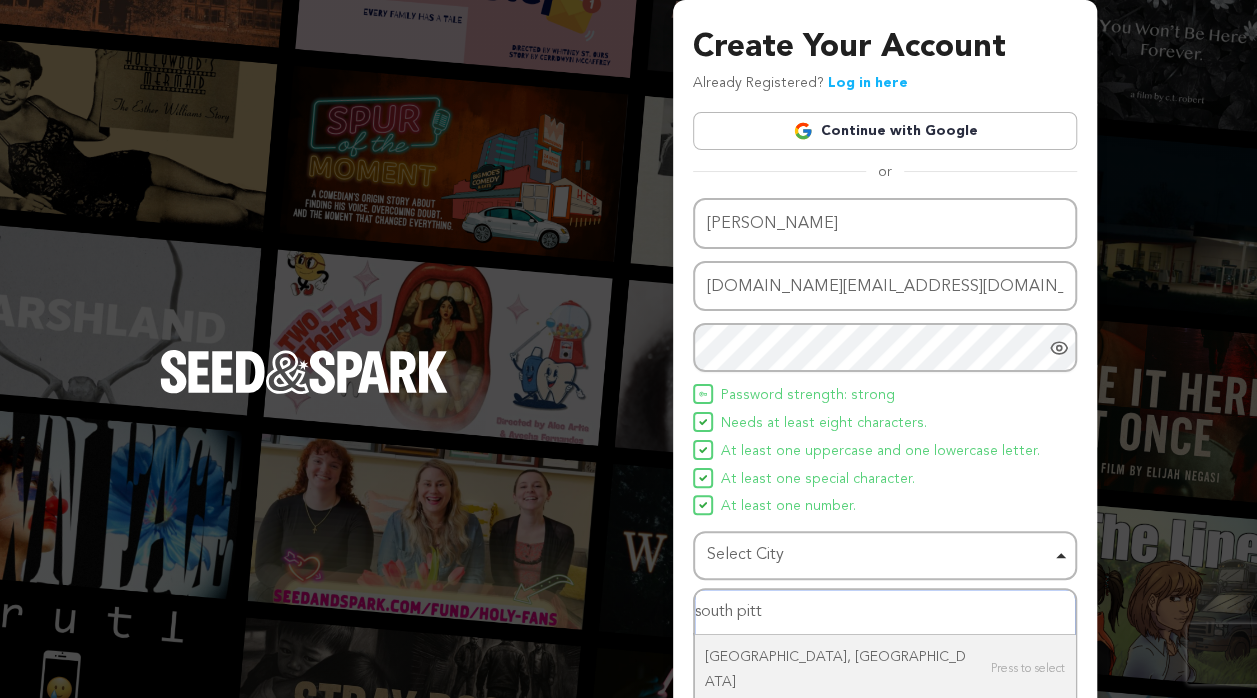 type on "south pitts" 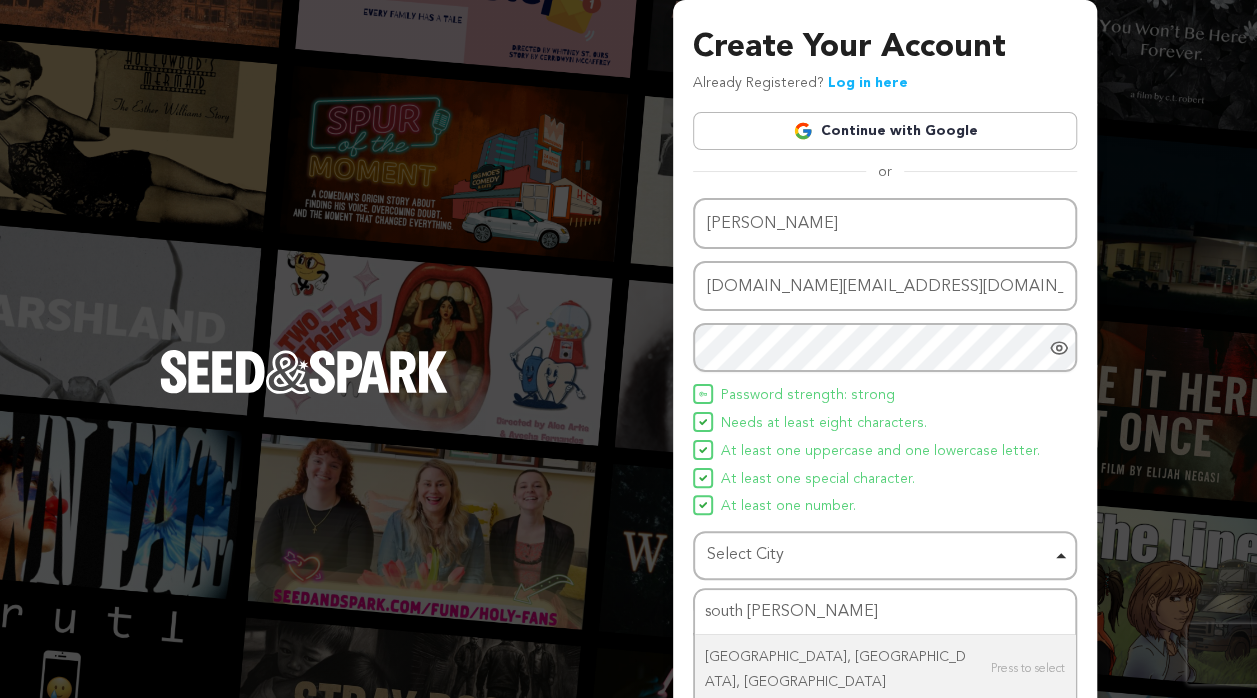 type 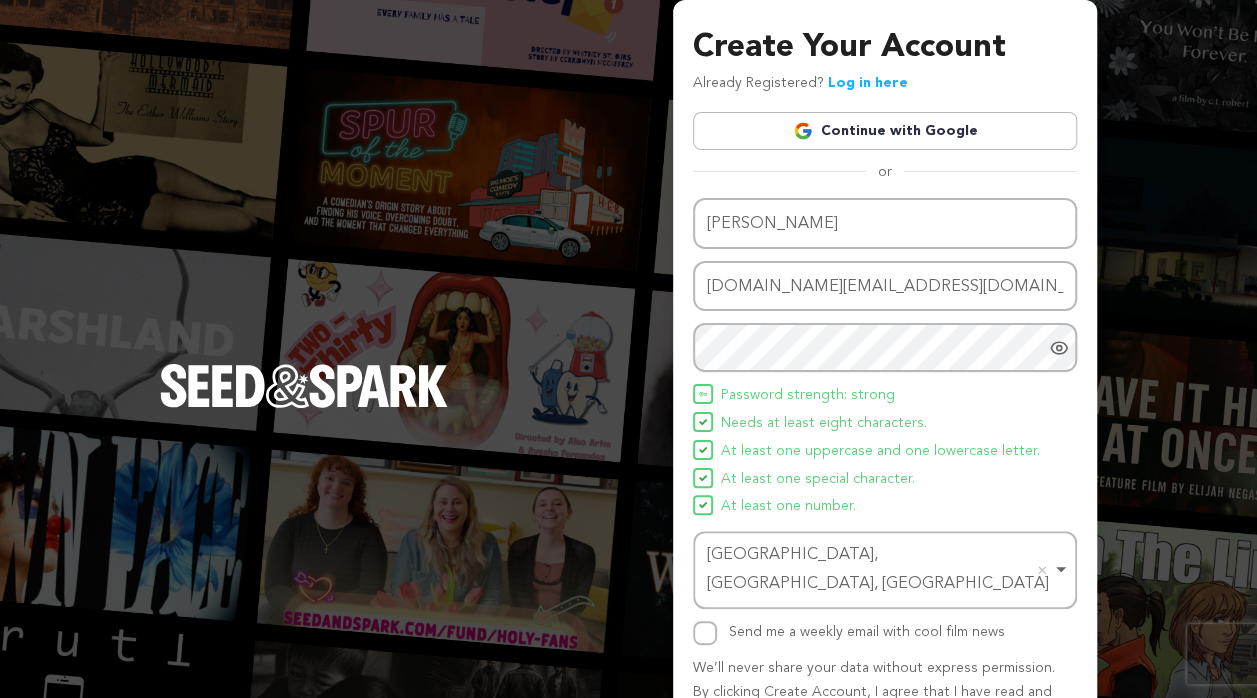 scroll, scrollTop: 86, scrollLeft: 0, axis: vertical 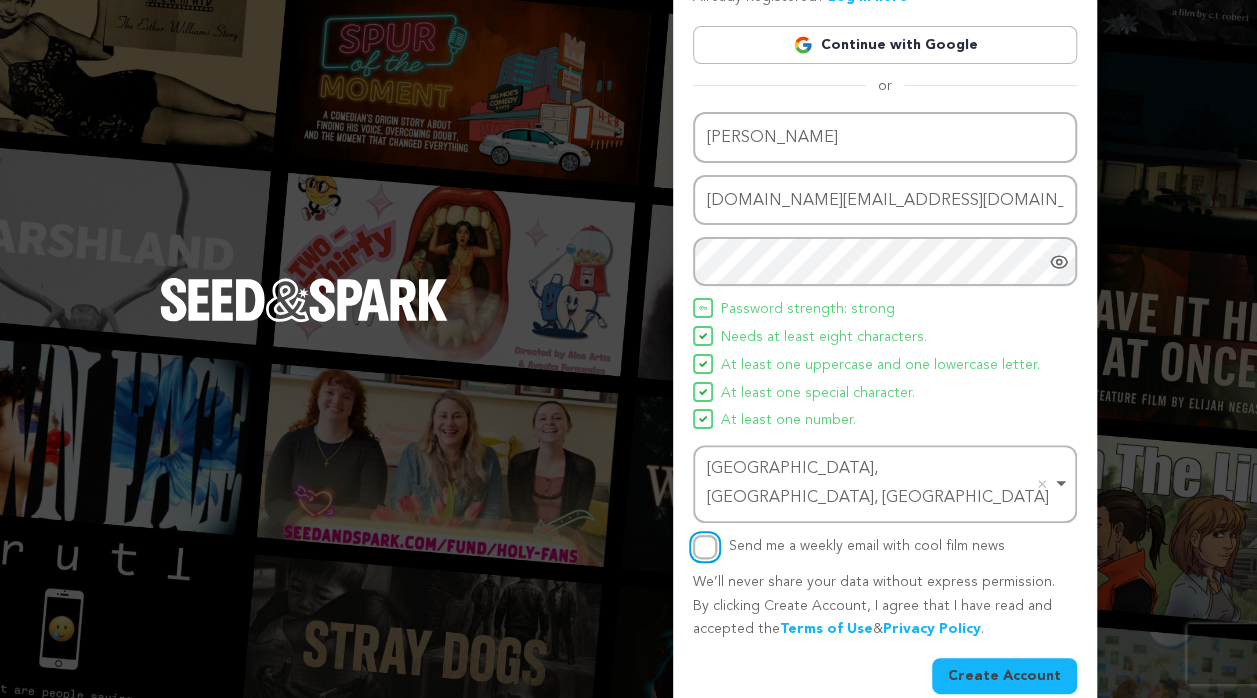 click on "Send me a weekly email with cool film news" at bounding box center [705, 547] 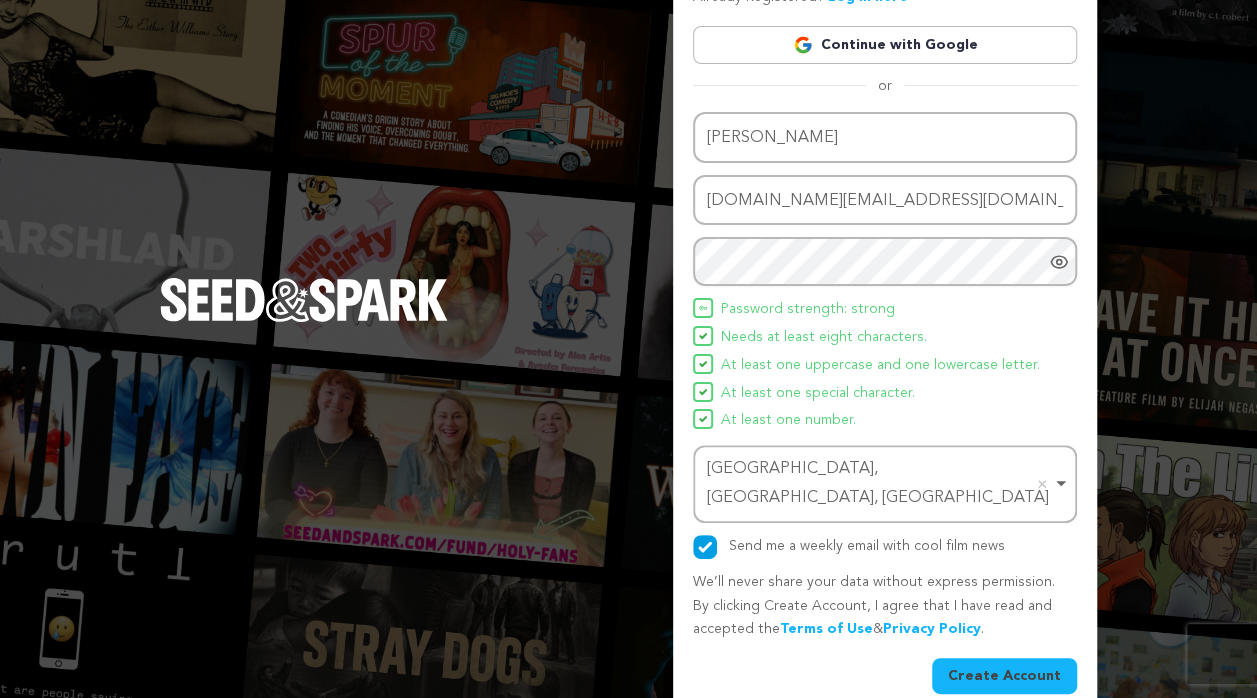 click on "Create Account" at bounding box center (1004, 676) 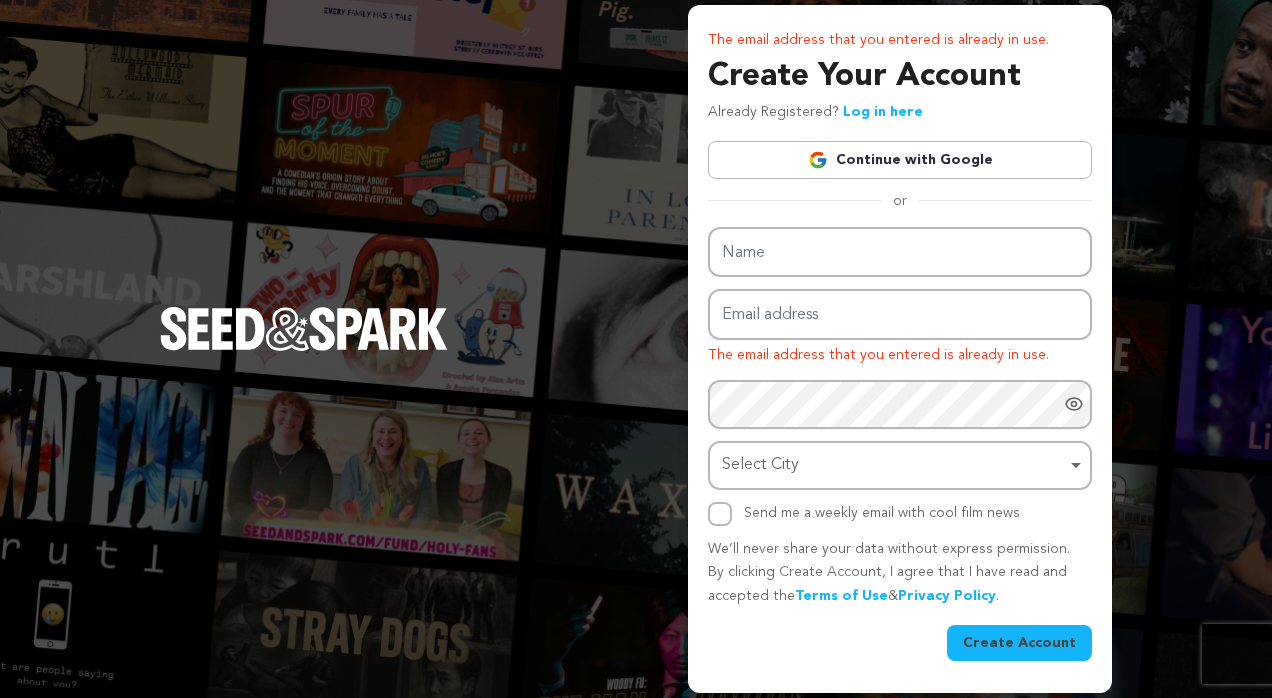 scroll, scrollTop: 0, scrollLeft: 0, axis: both 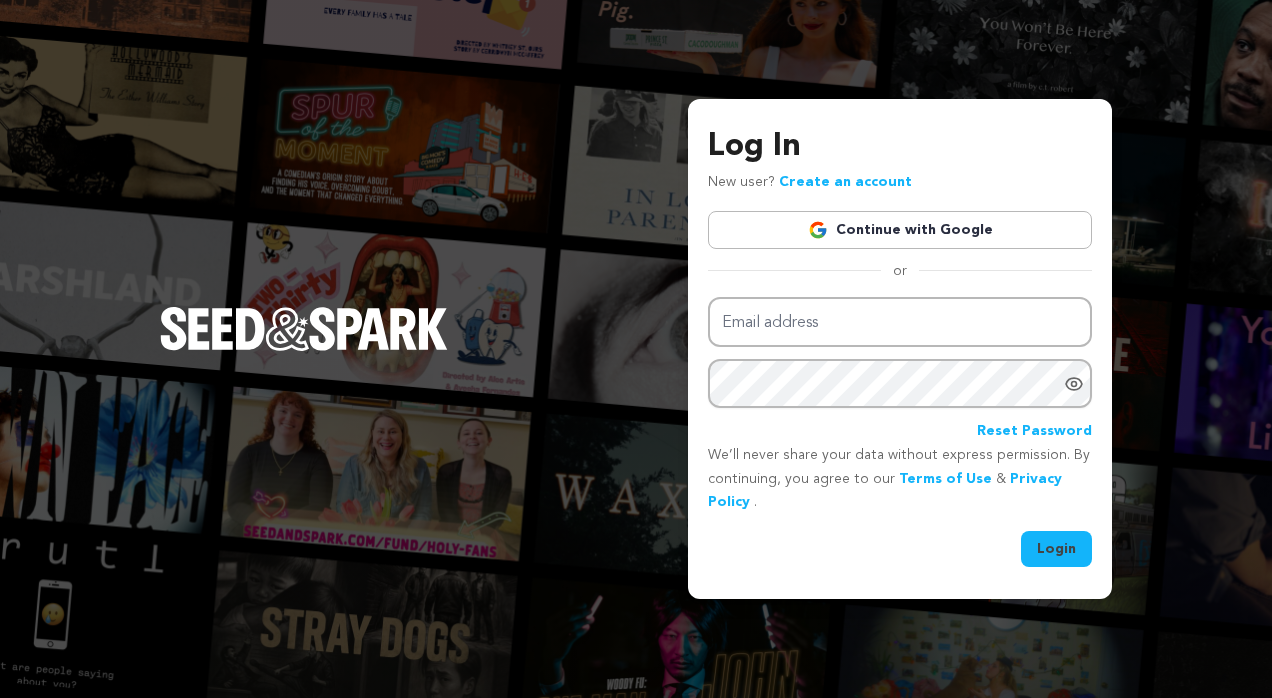 click on "Email address" at bounding box center [900, 322] 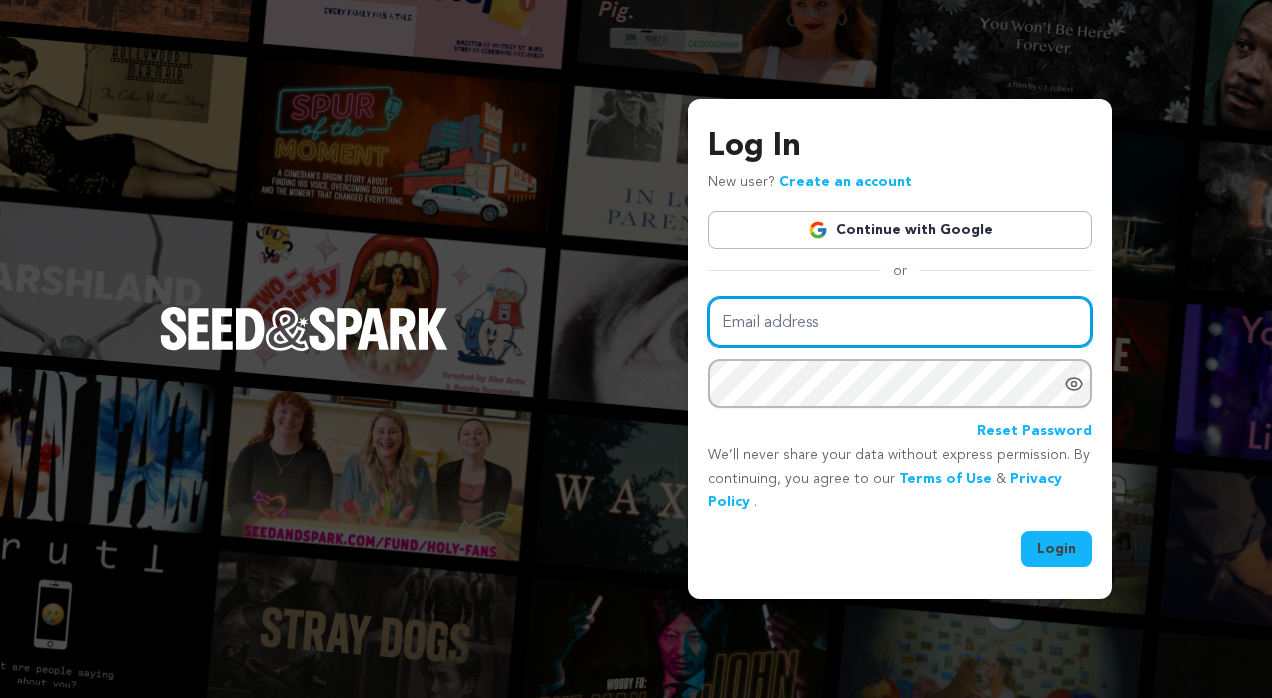 type on "[DOMAIN_NAME][EMAIL_ADDRESS][DOMAIN_NAME]" 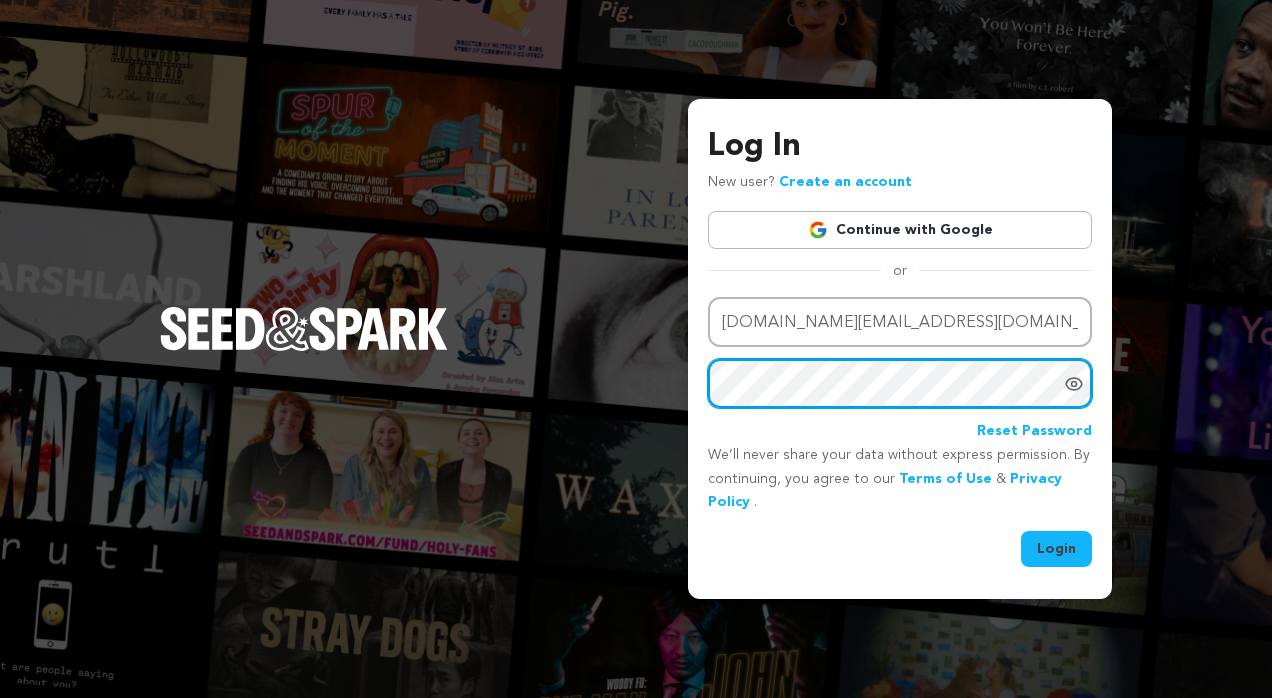 click on "Login" at bounding box center [1056, 549] 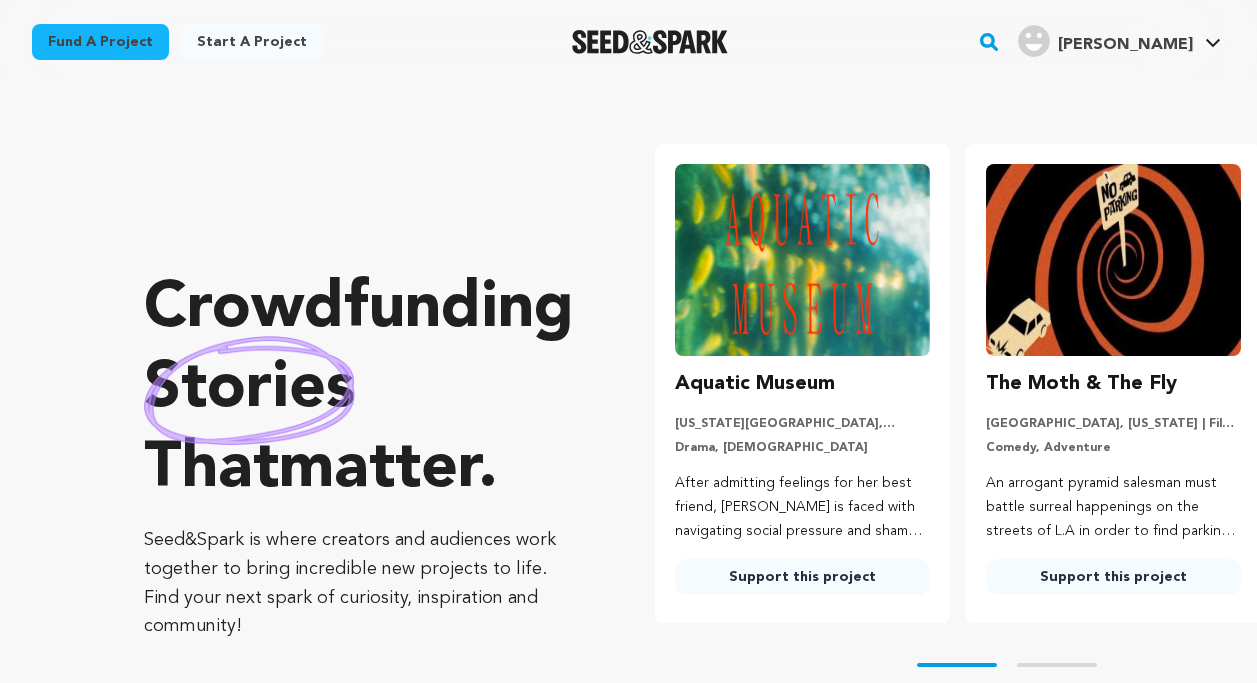 scroll, scrollTop: 0, scrollLeft: 0, axis: both 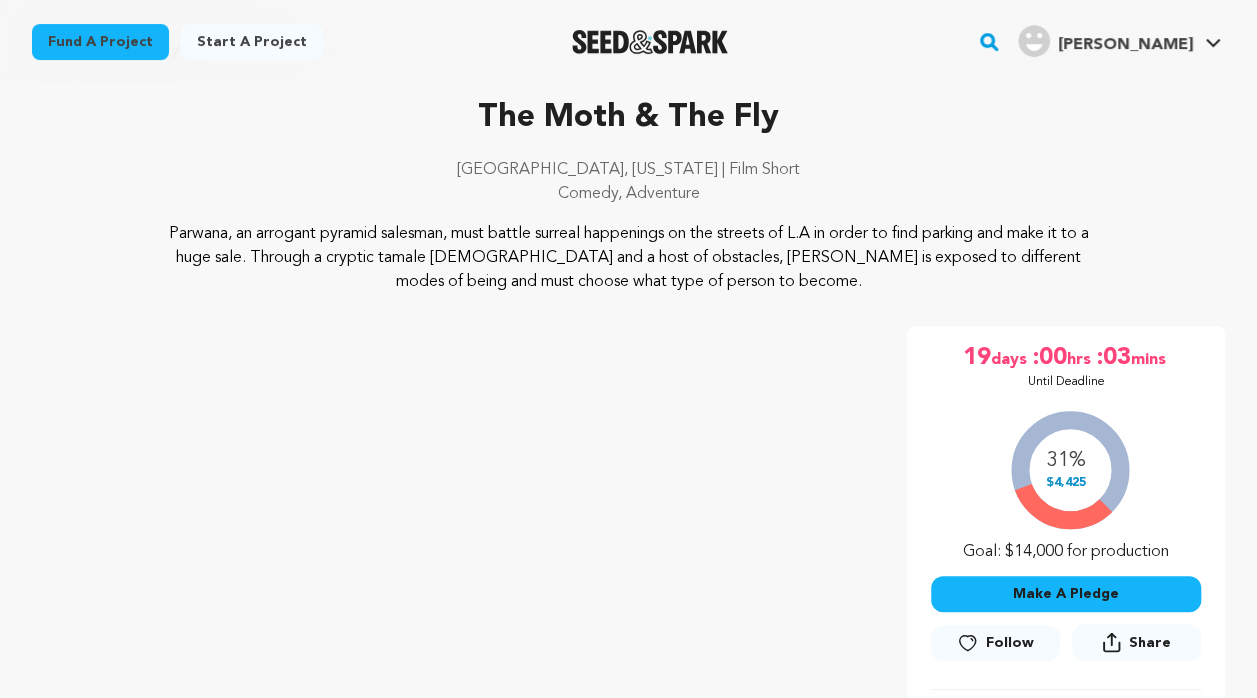 click on "Start a project" at bounding box center (252, 42) 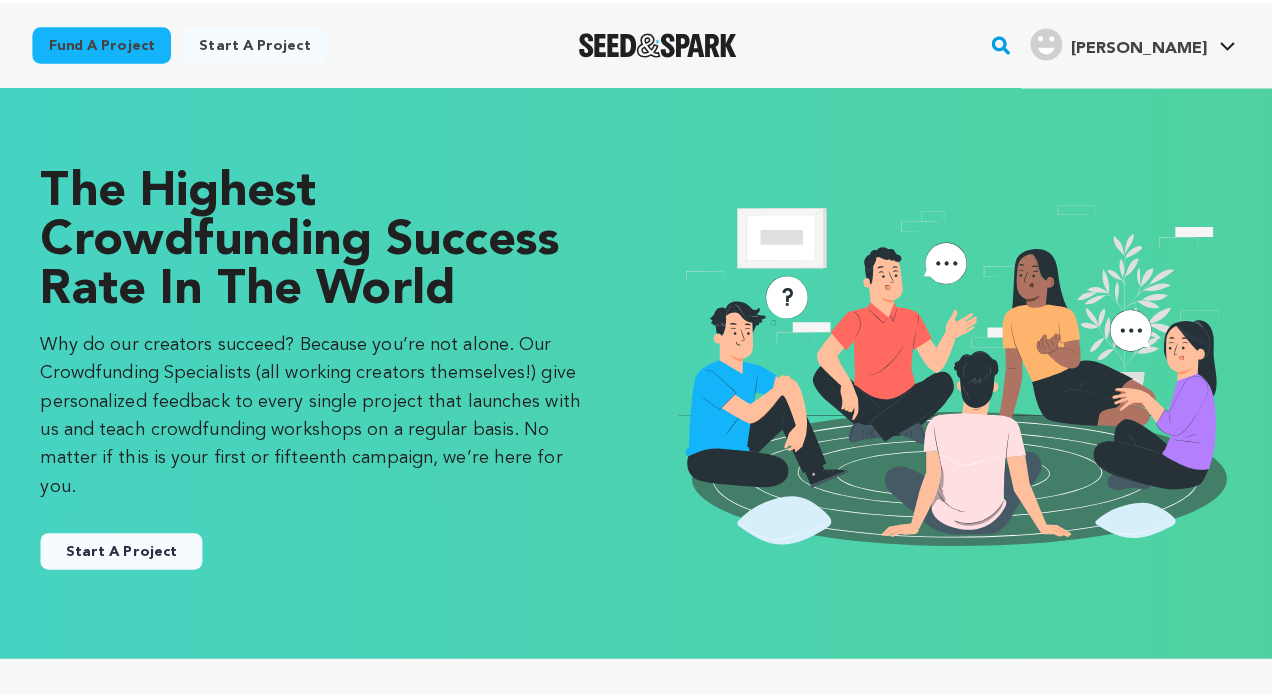 scroll, scrollTop: 0, scrollLeft: 0, axis: both 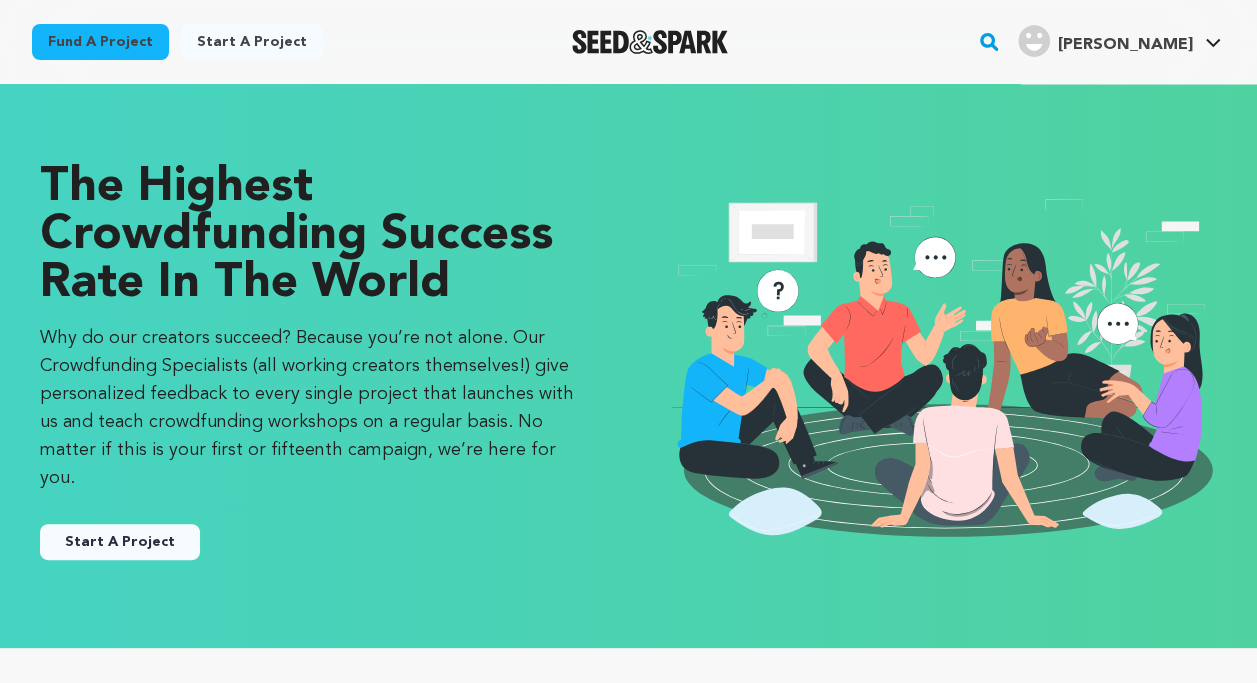 click on "Start A Project" at bounding box center [120, 542] 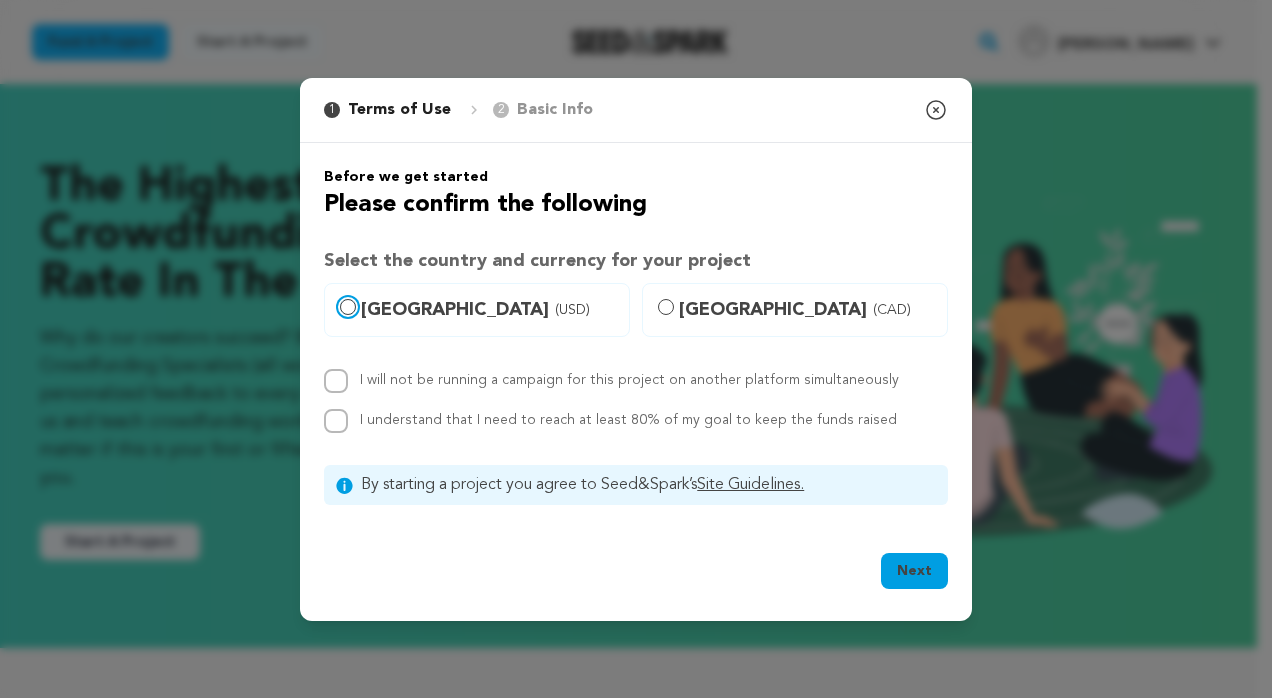 click on "United States
(USD)" at bounding box center [348, 307] 